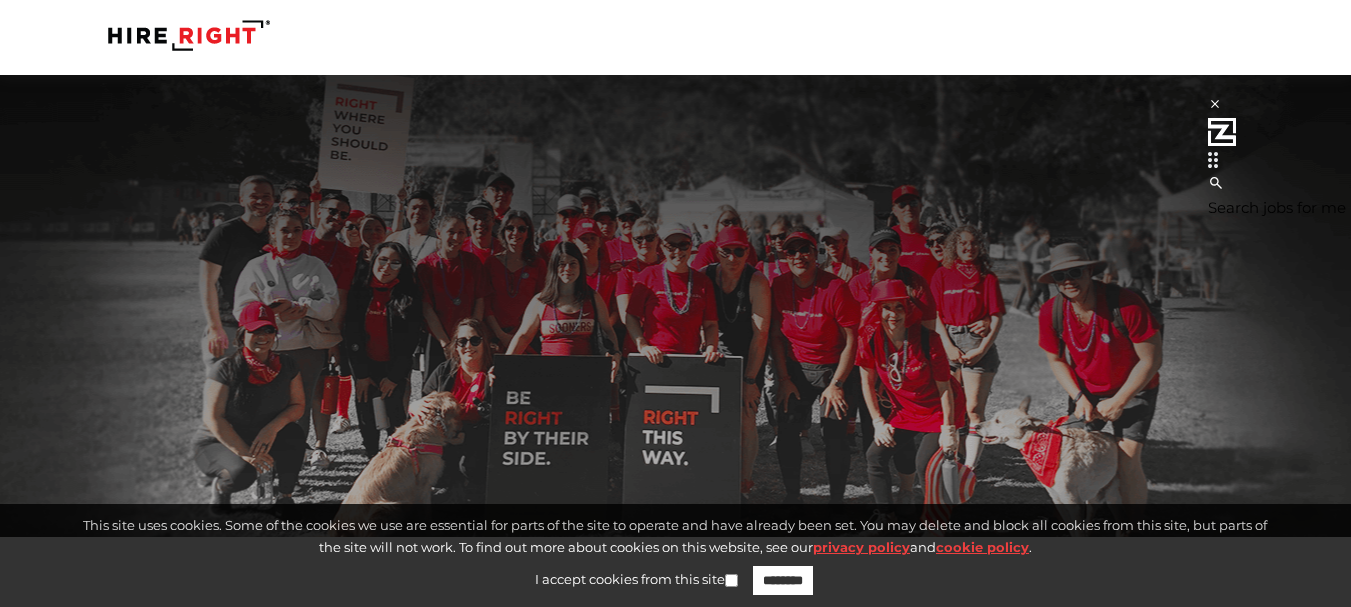 scroll, scrollTop: 0, scrollLeft: 0, axis: both 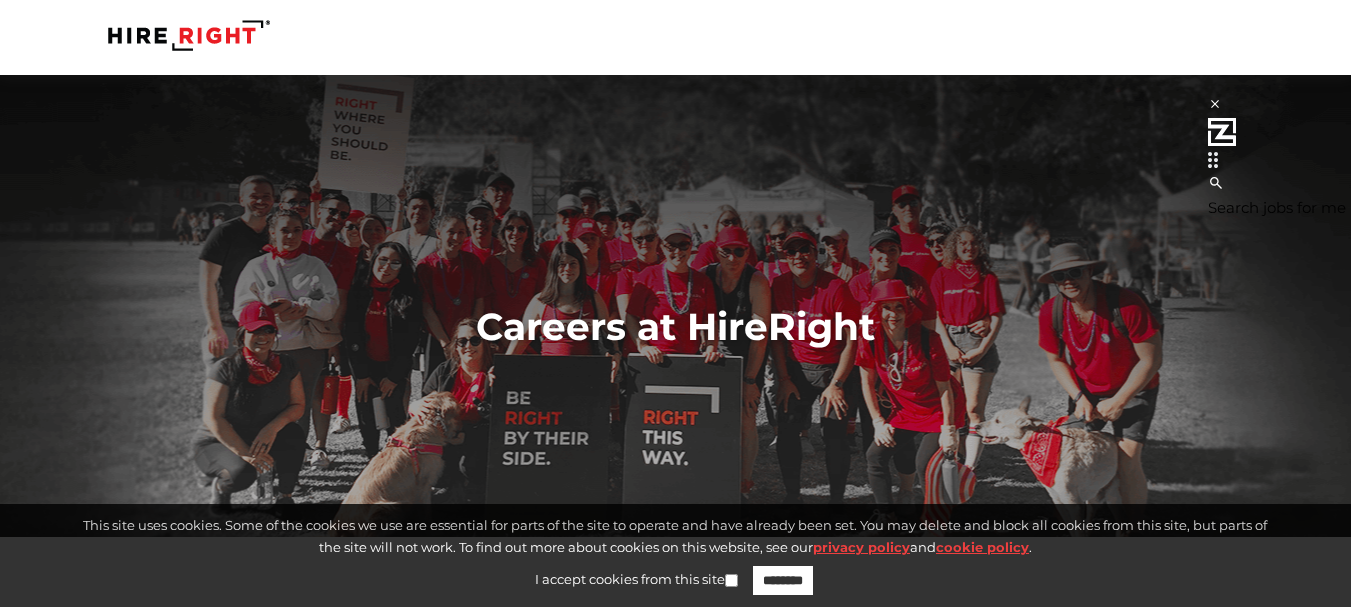 click on "Careers at HireRight" at bounding box center (675, 306) 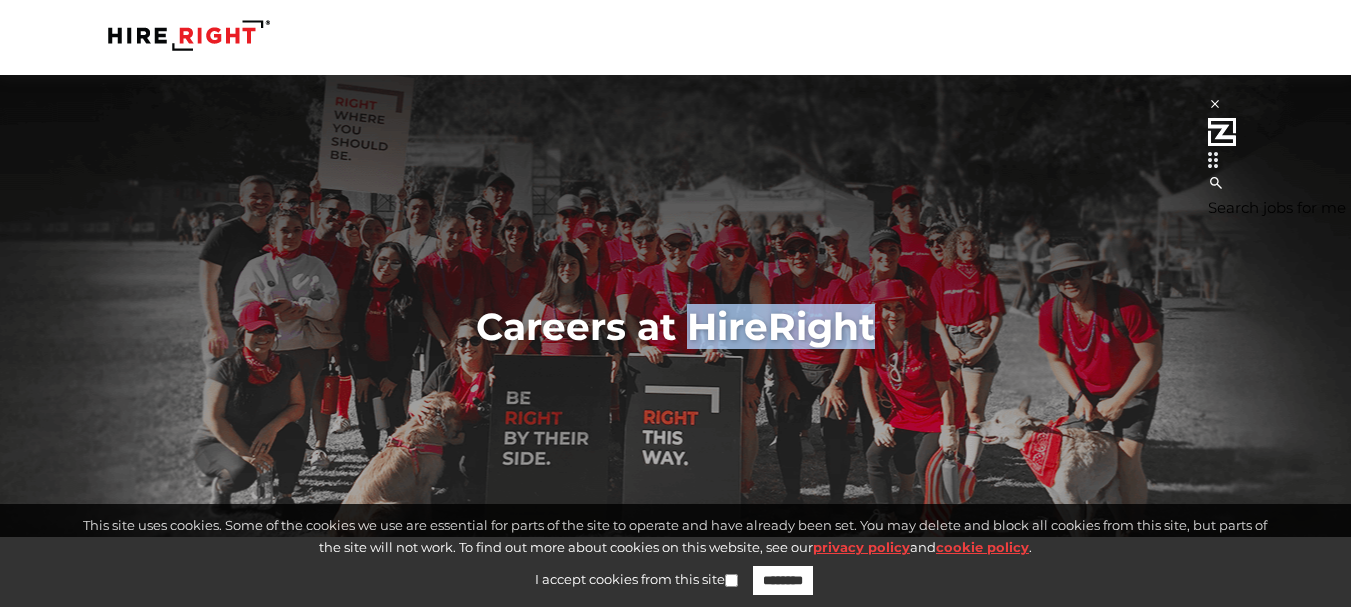 click on "Careers at HireRight" at bounding box center (676, 306) 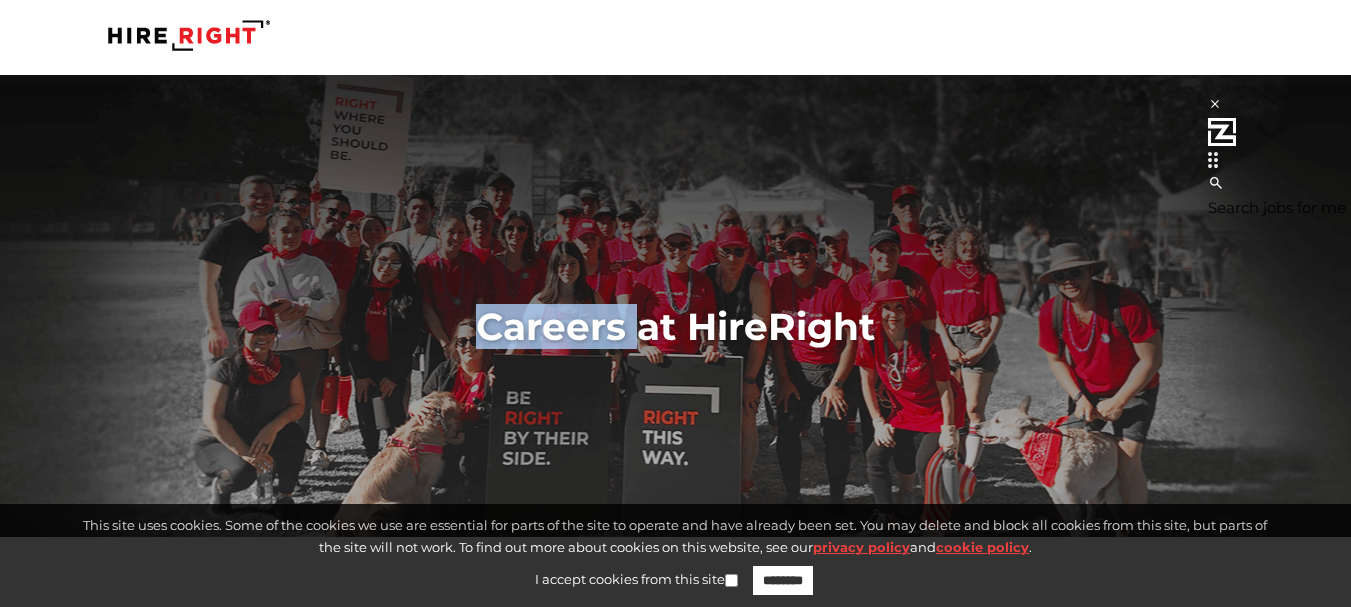 click on "Careers at HireRight" at bounding box center (676, 306) 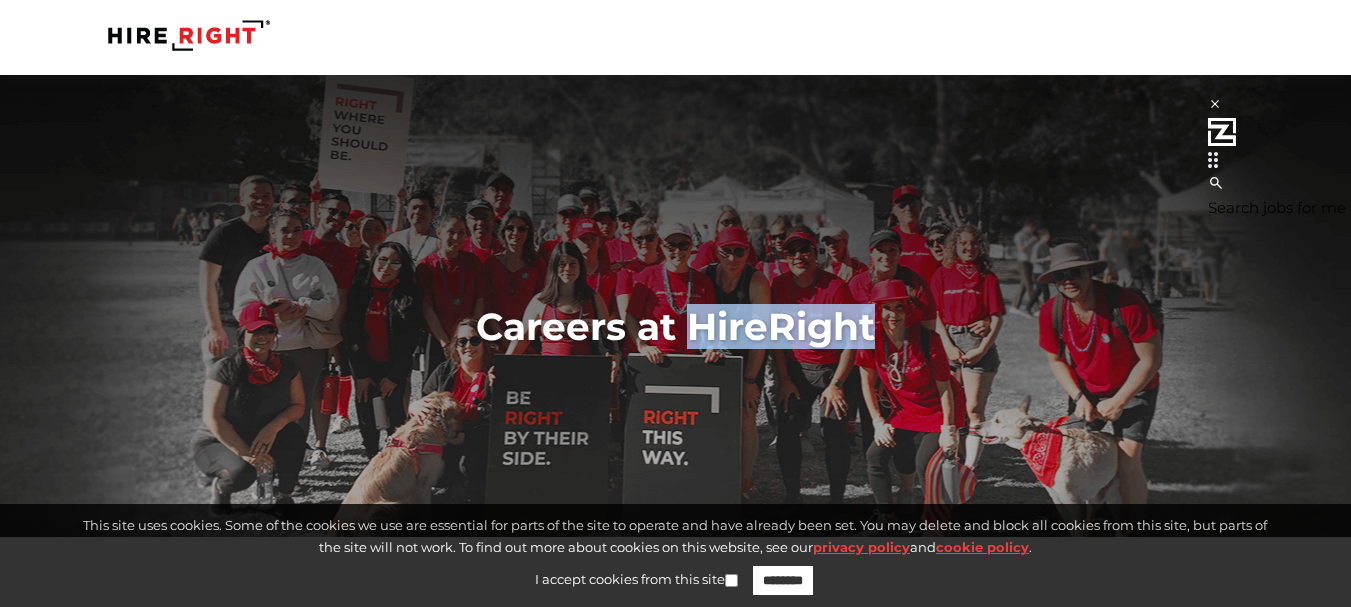 click on "Careers at HireRight" at bounding box center [676, 326] 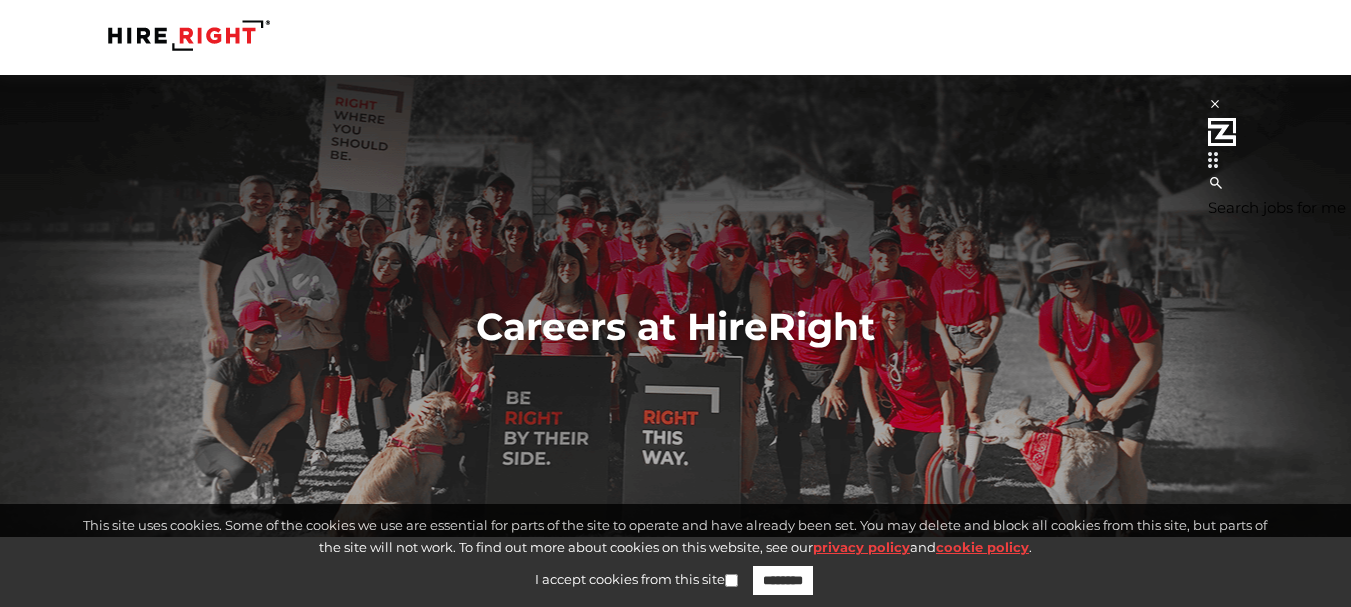 click on "Careers at HireRight" at bounding box center [676, 326] 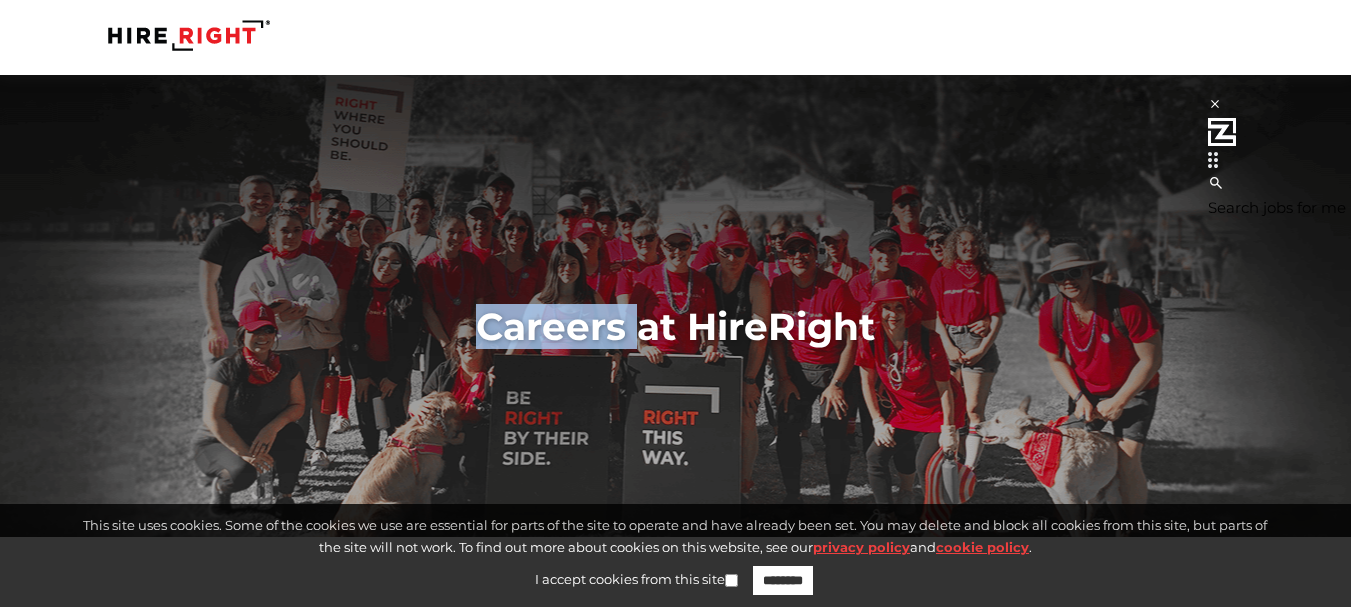 click on "Careers at HireRight" at bounding box center (676, 326) 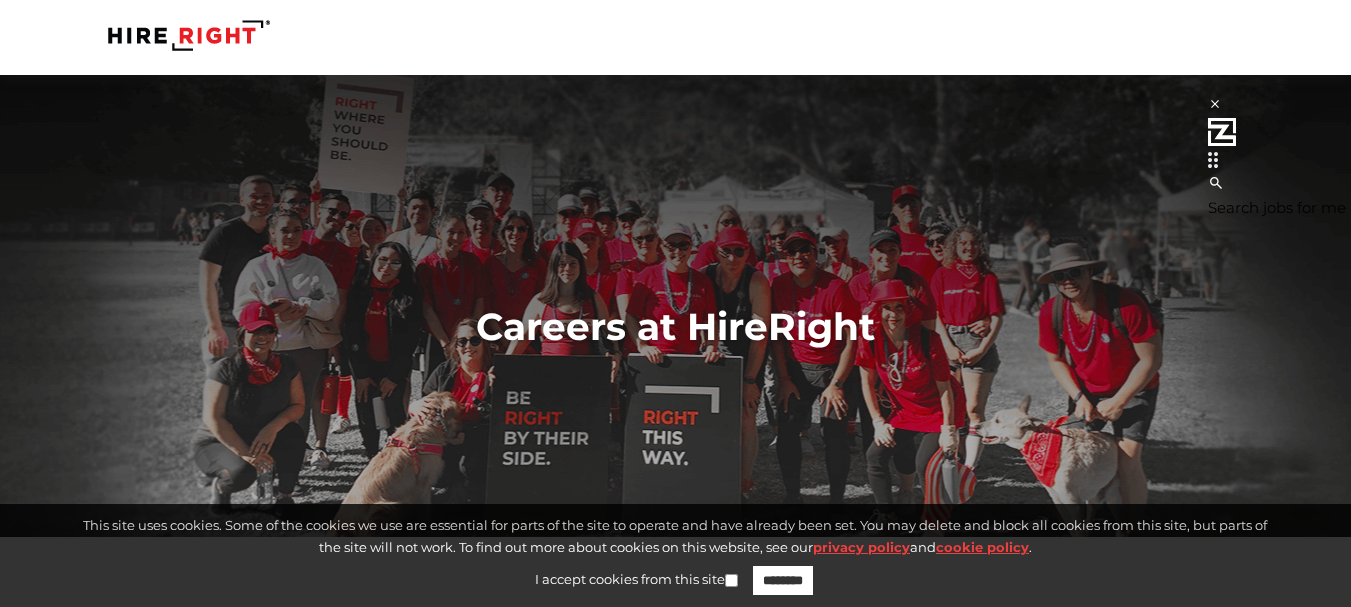 click on "Careers at HireRight" at bounding box center (676, 326) 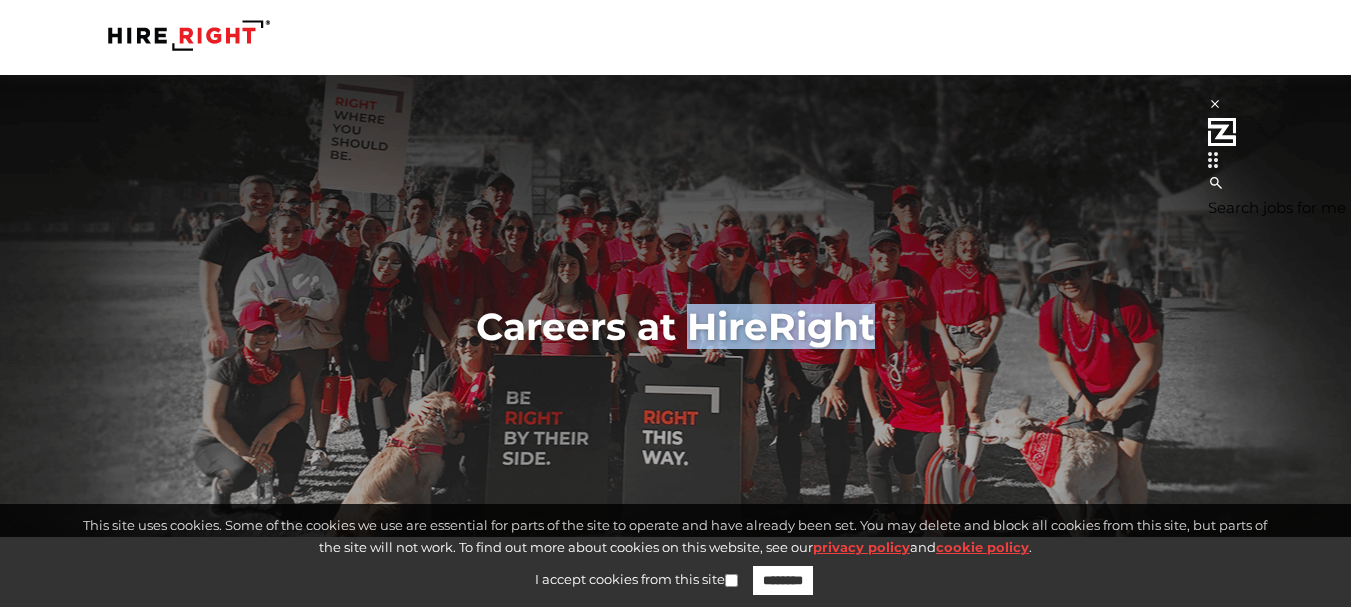 click on "Careers at HireRight" at bounding box center [676, 326] 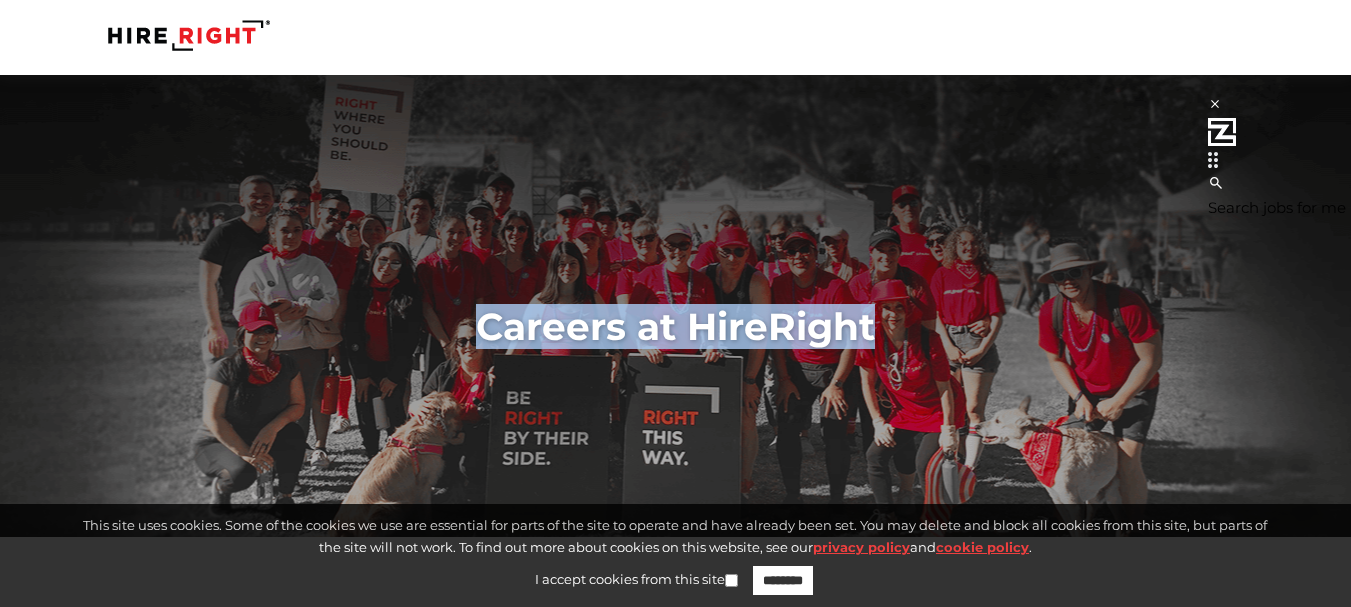 click on "Careers at HireRight" at bounding box center [676, 326] 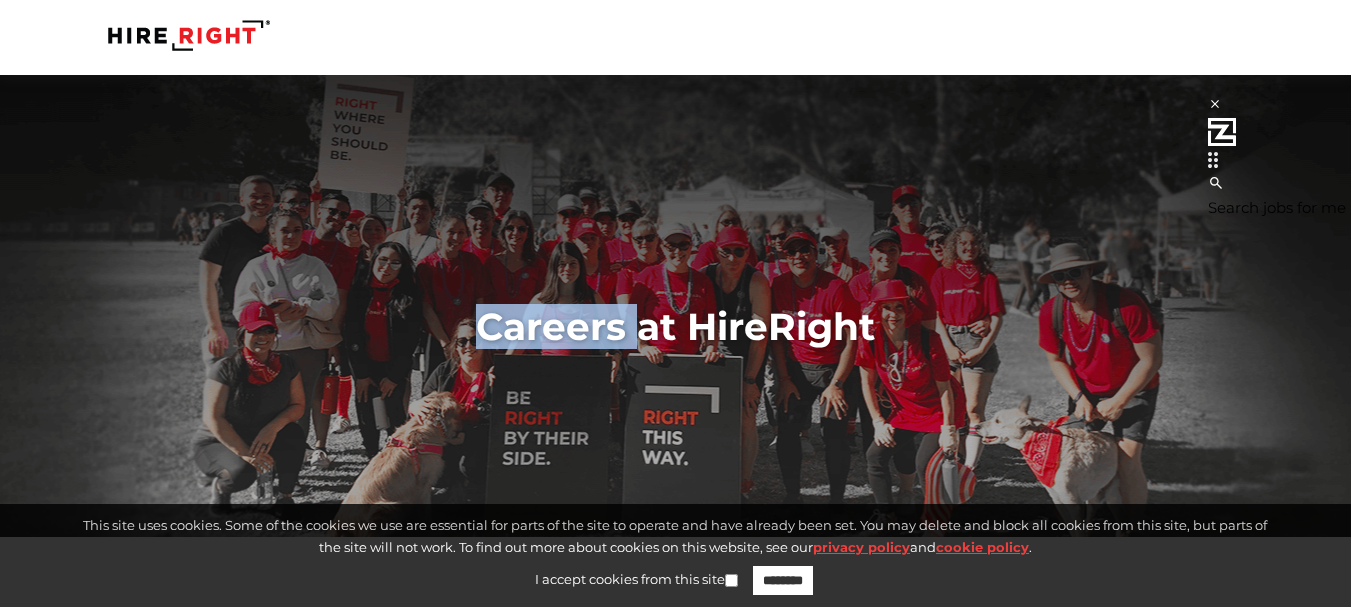 click on "Careers at HireRight" at bounding box center [676, 326] 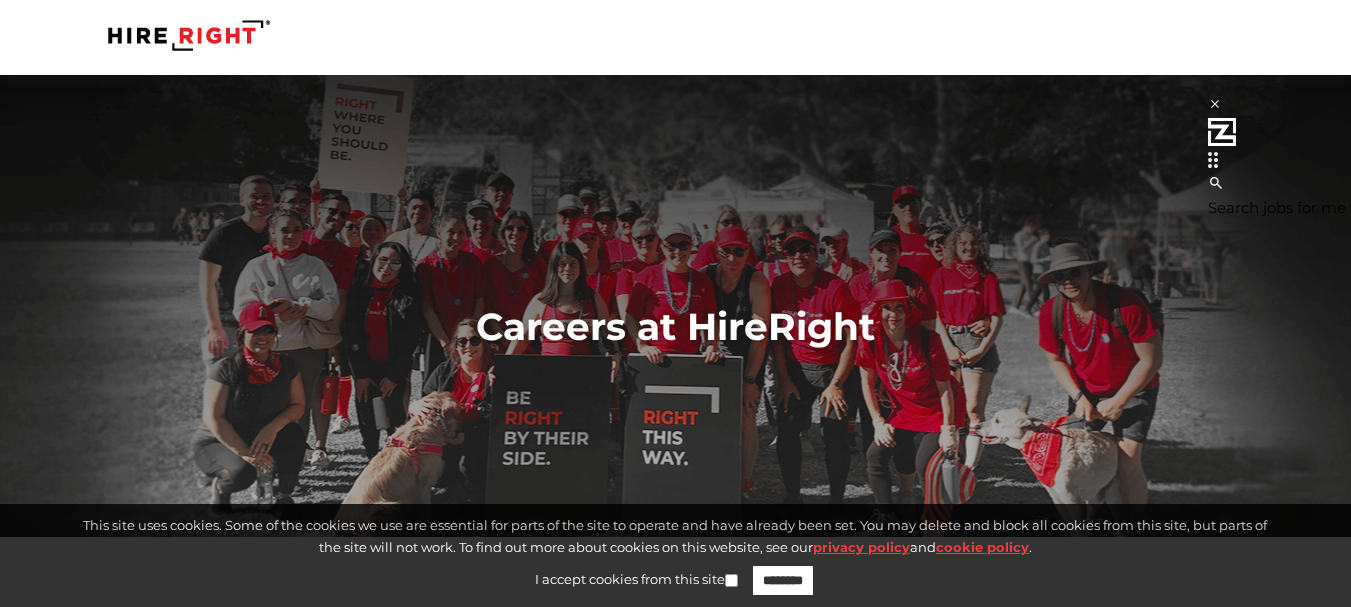 click on "Careers at HireRight" at bounding box center [676, 326] 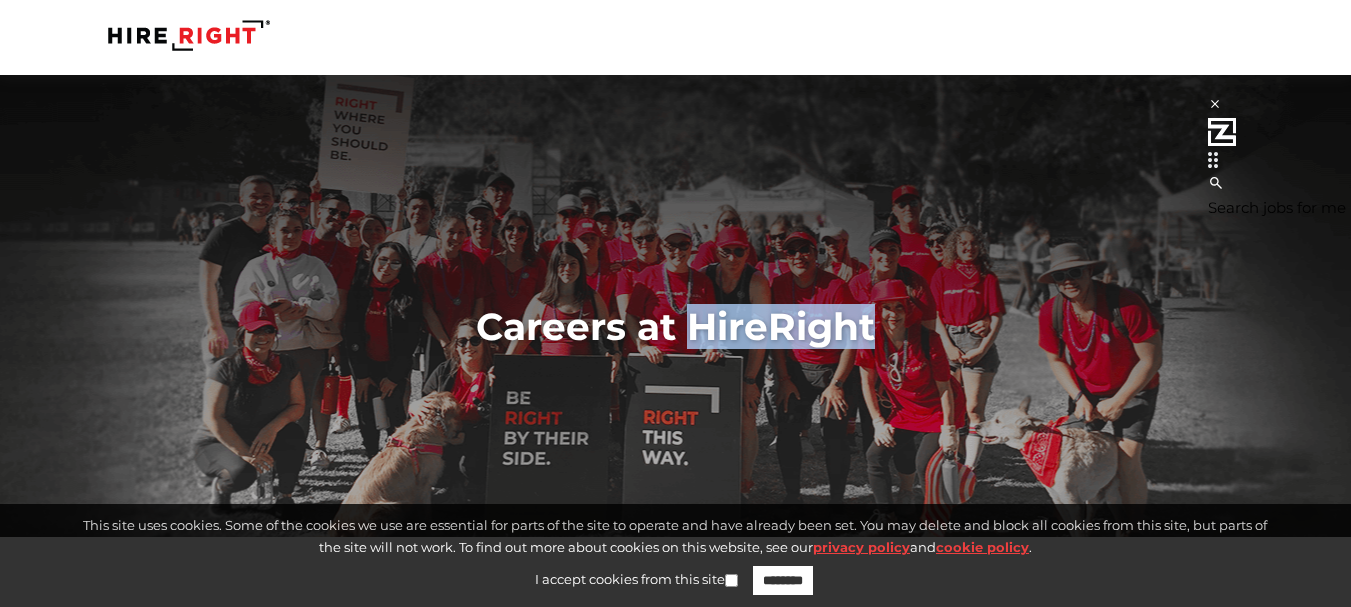 click on "Careers at HireRight" at bounding box center [676, 326] 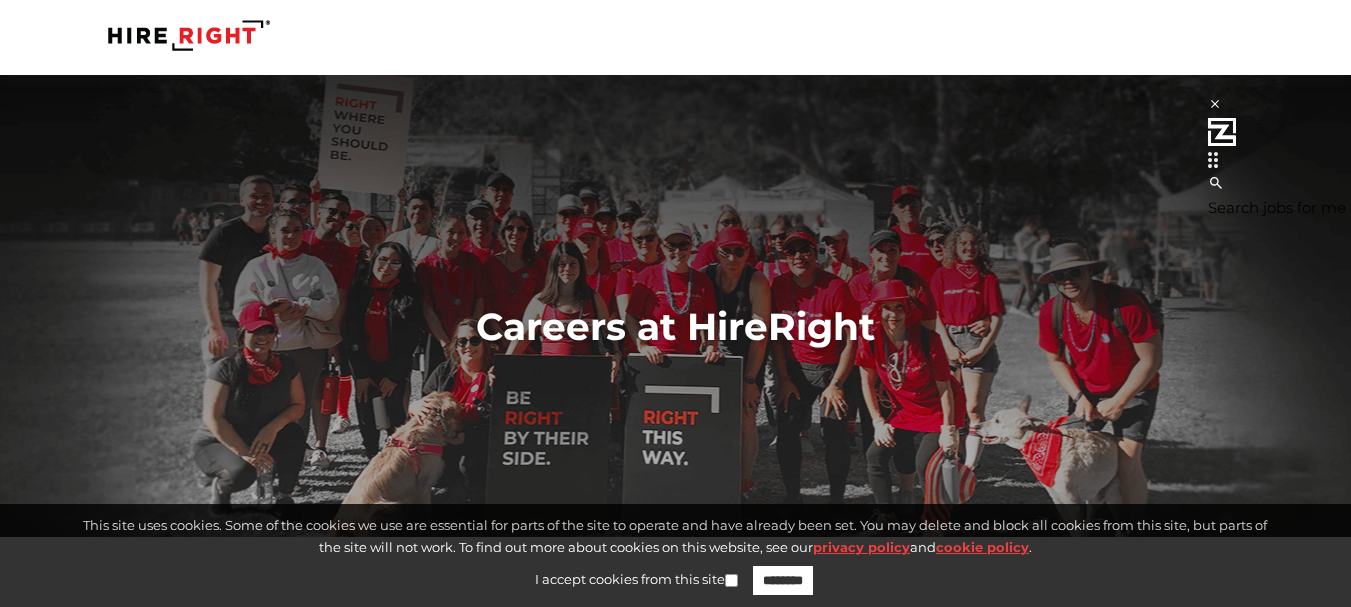 click on "Careers at HireRight" at bounding box center [676, 326] 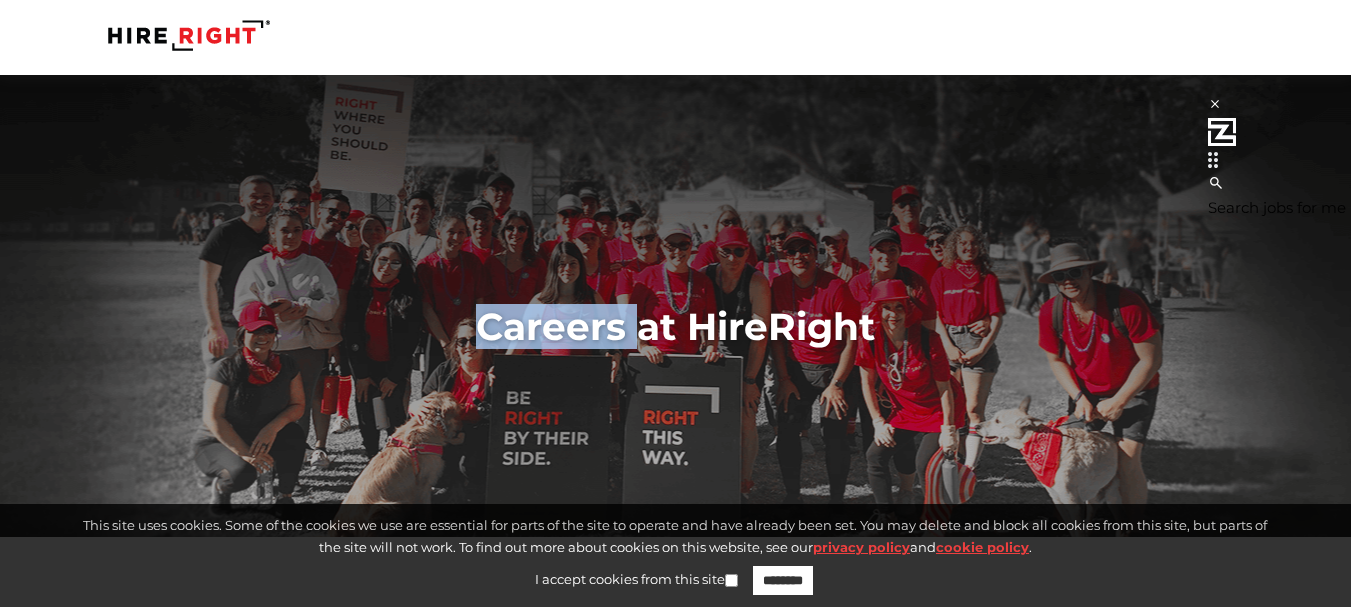 click on "Careers at HireRight" at bounding box center (676, 326) 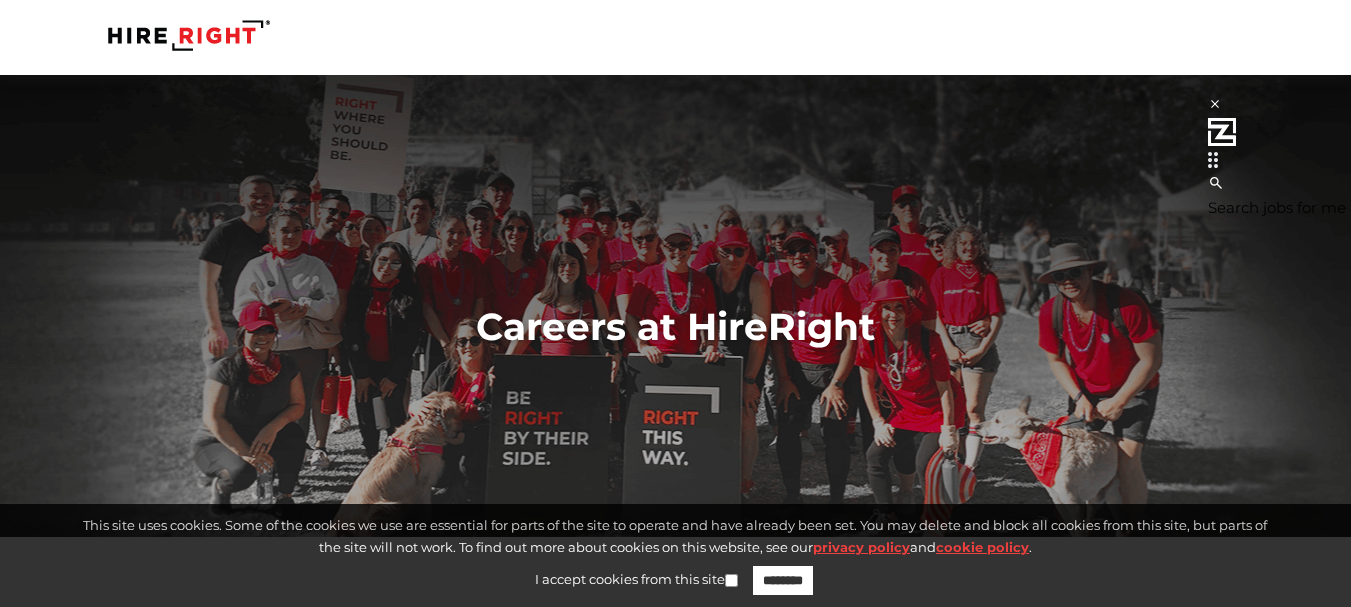 click on "Careers at HireRight" at bounding box center [676, 306] 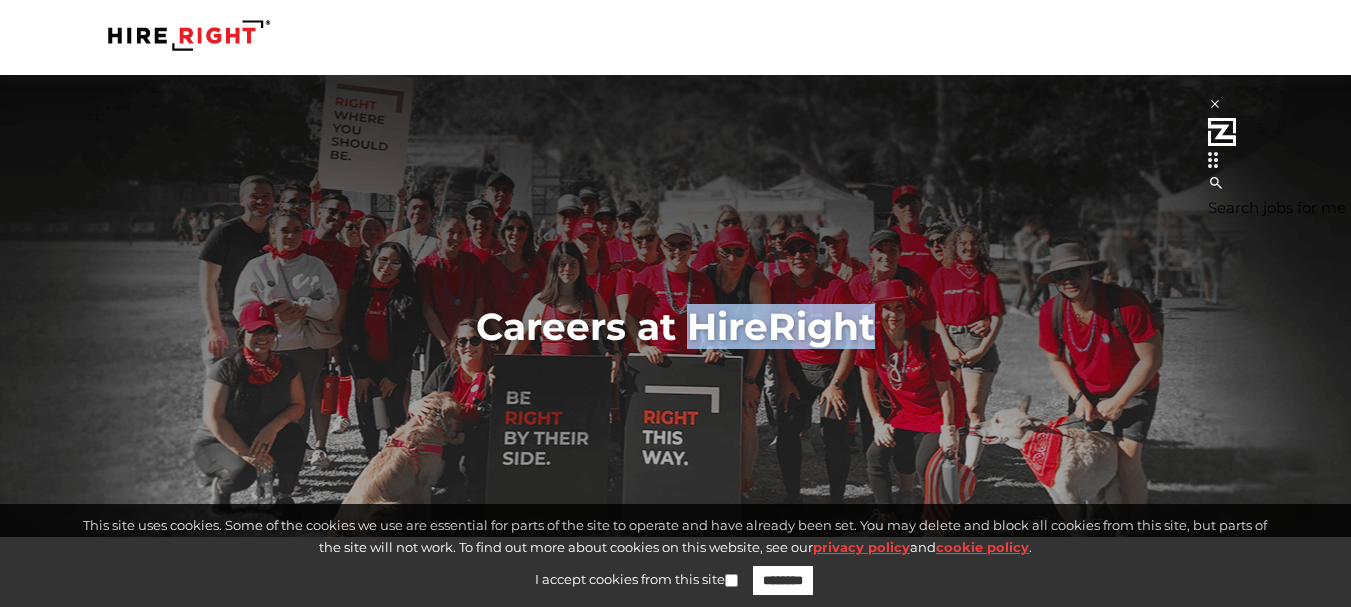 click on "Careers at HireRight" at bounding box center [676, 306] 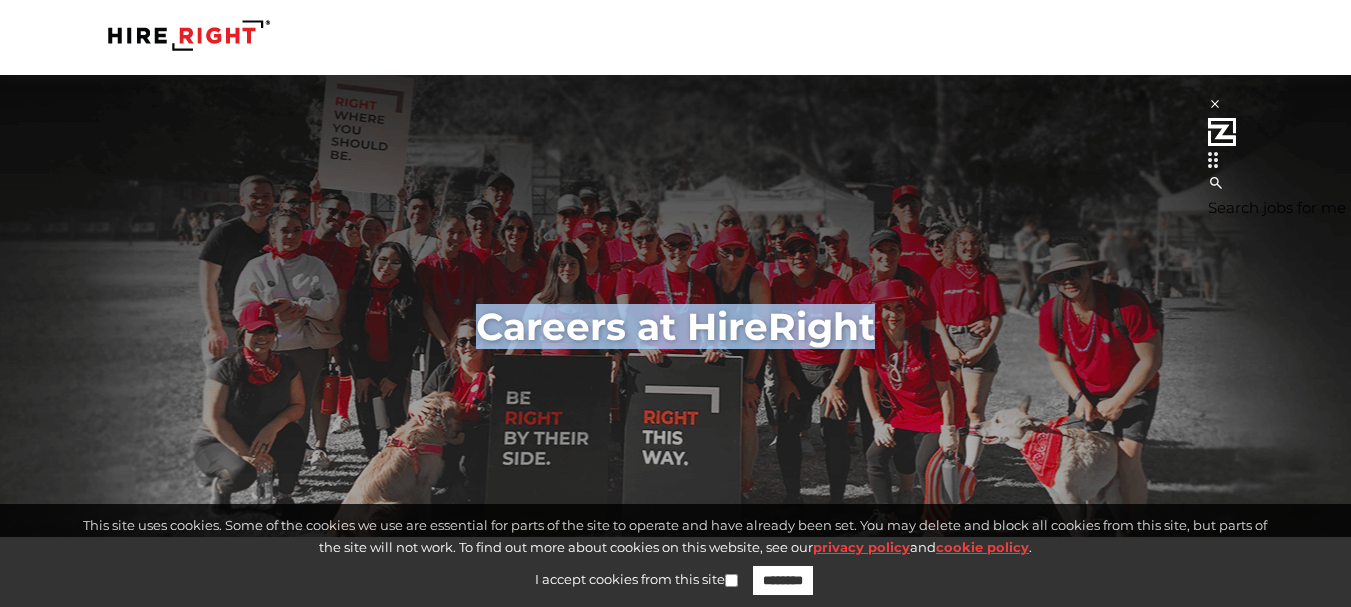 click on "Careers at HireRight" at bounding box center (676, 306) 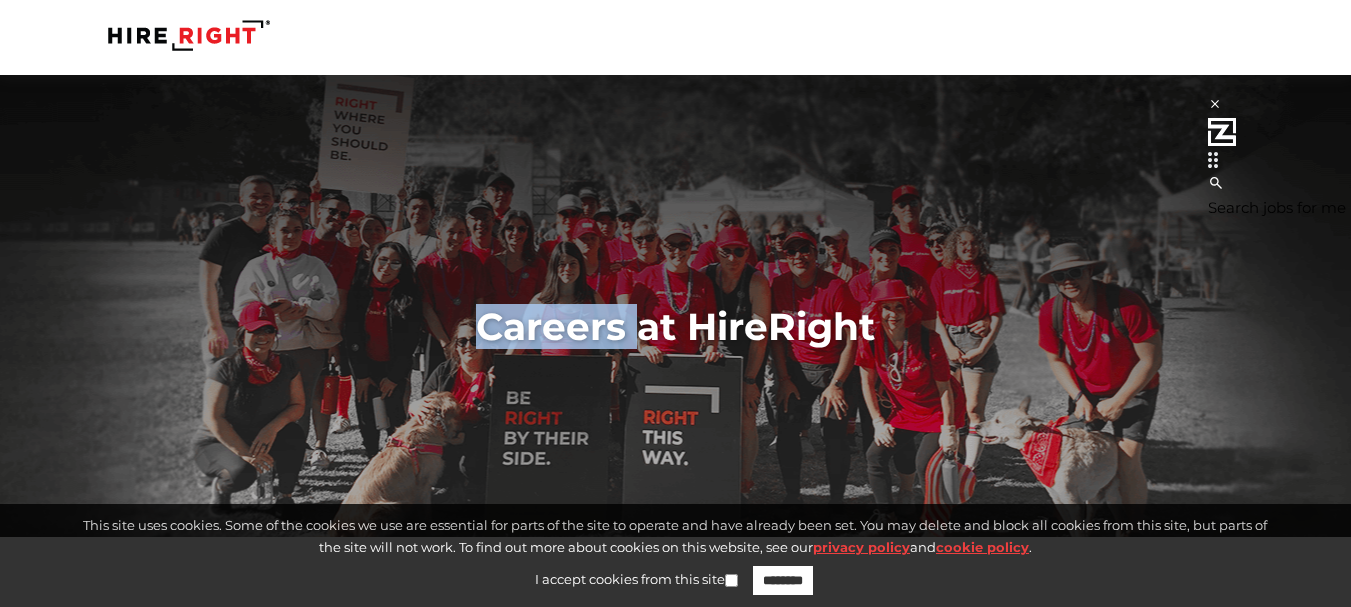 click on "Careers at HireRight" at bounding box center (676, 326) 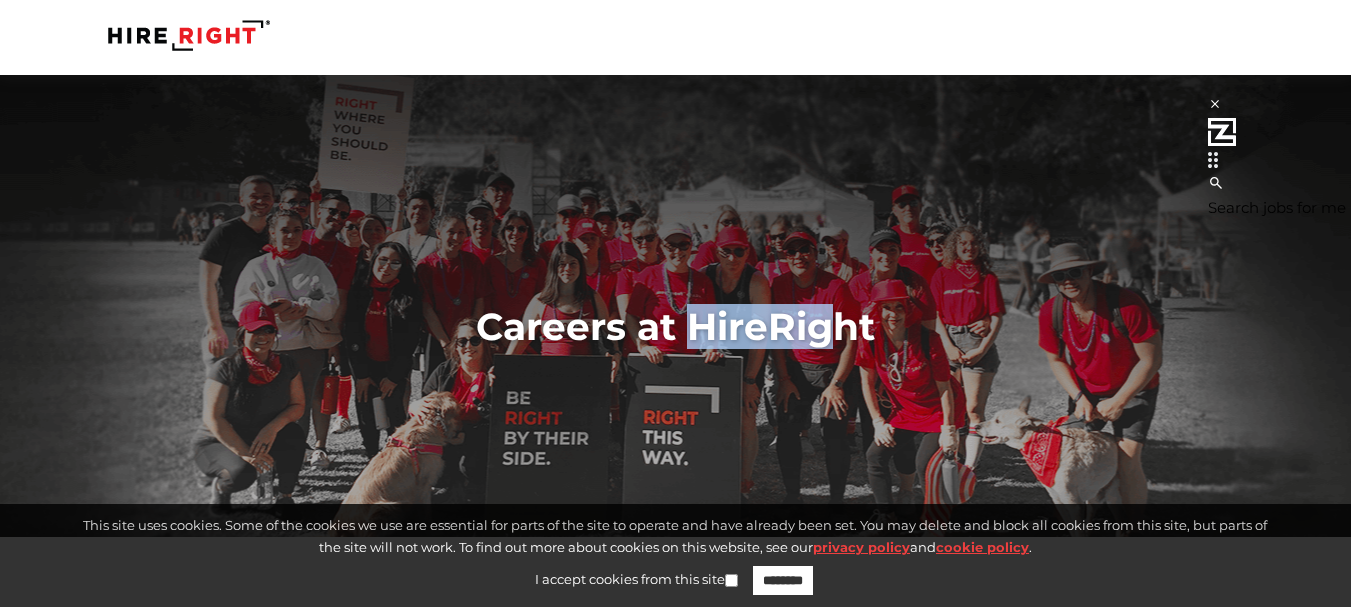 drag, startPoint x: 682, startPoint y: 321, endPoint x: 865, endPoint y: 320, distance: 183.00273 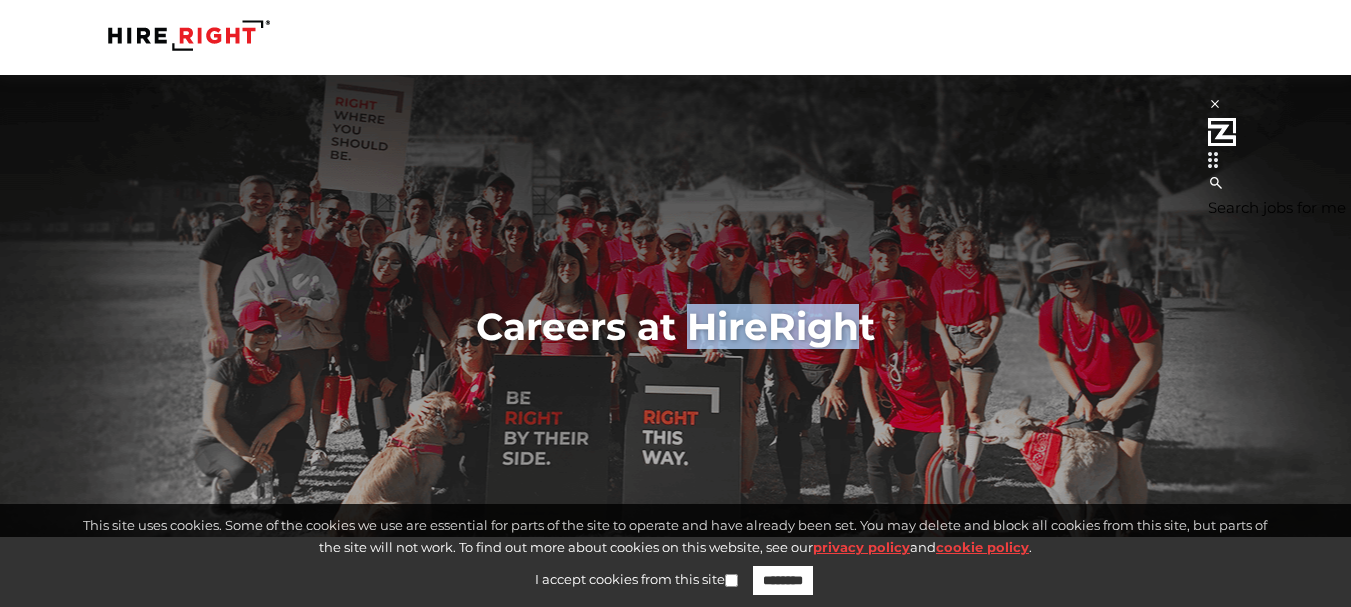 click on "Careers at HireRight" at bounding box center [676, 326] 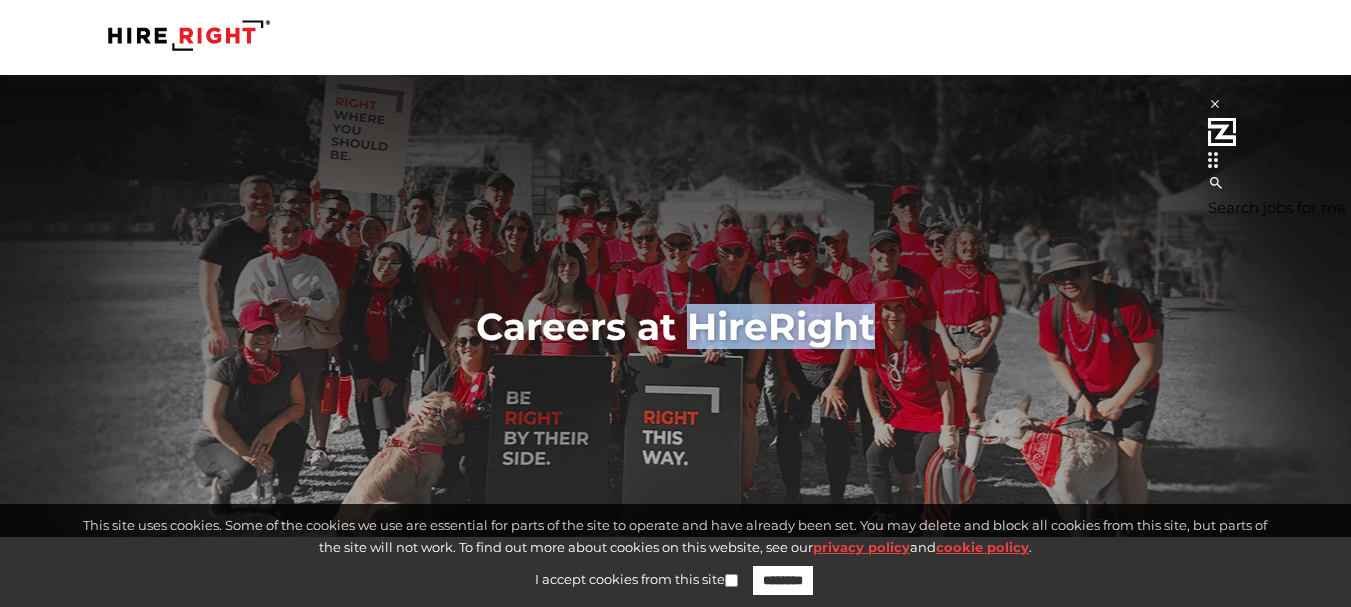 click on "Careers at HireRight" at bounding box center (676, 326) 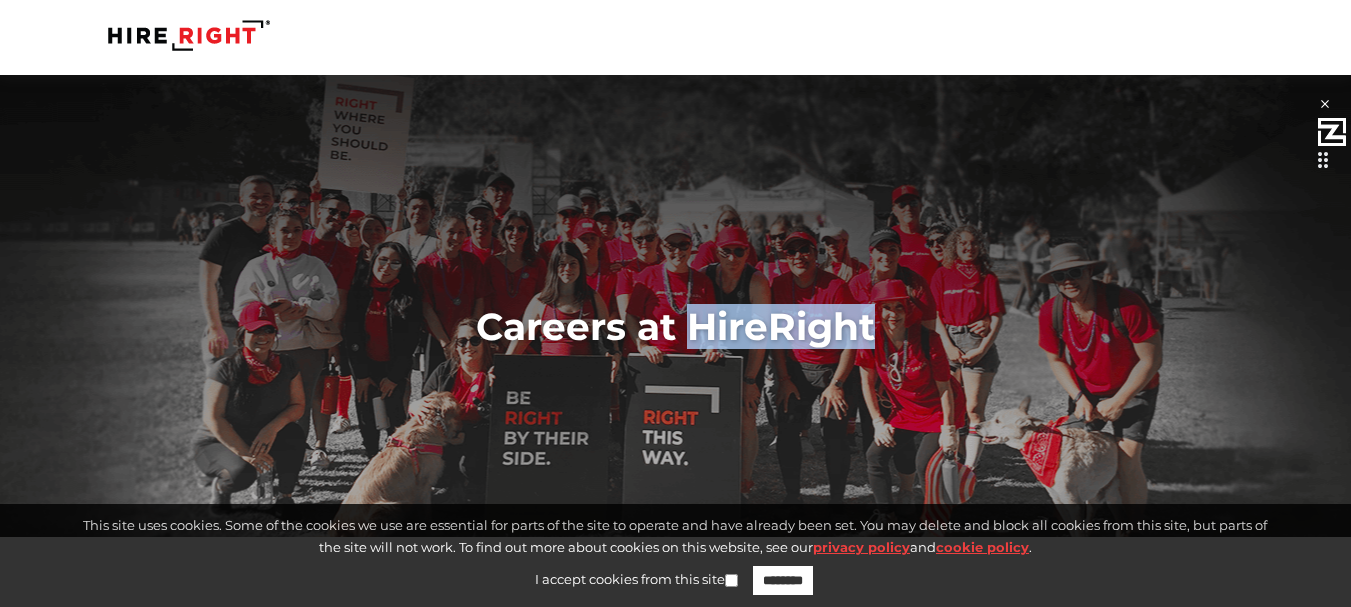 click on "Careers at HireRight" at bounding box center (676, 326) 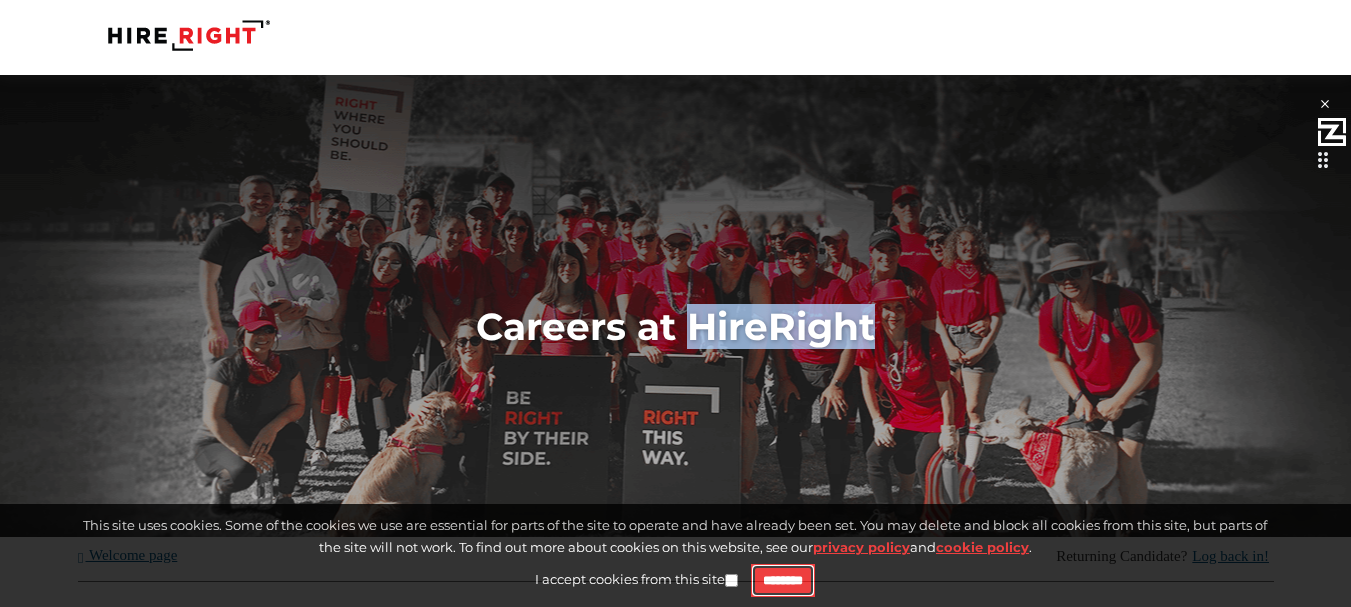 scroll, scrollTop: 0, scrollLeft: 0, axis: both 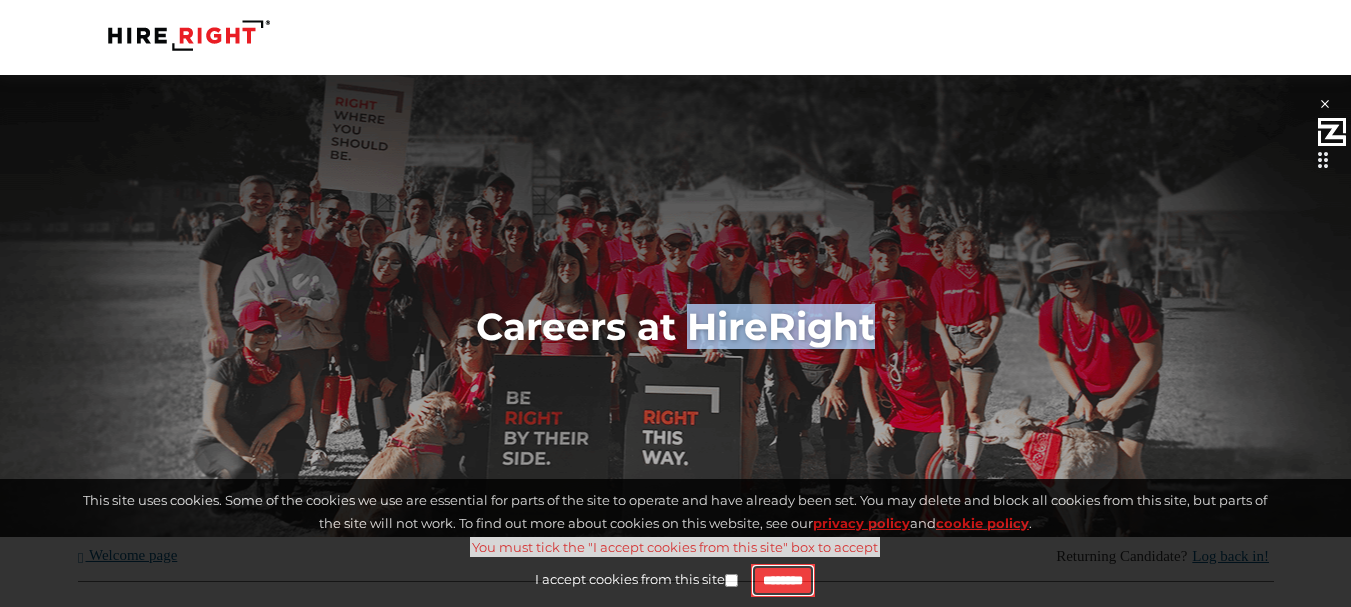 click on "********" at bounding box center (783, 581) 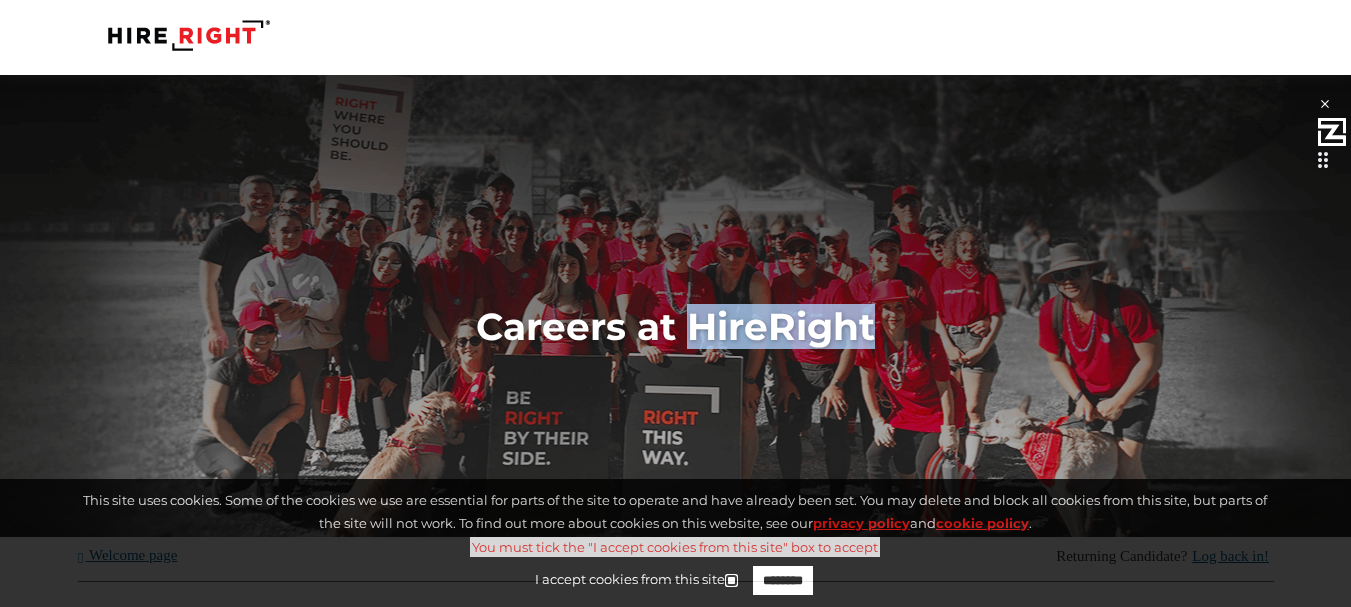 drag, startPoint x: 719, startPoint y: 579, endPoint x: 738, endPoint y: 588, distance: 21.023796 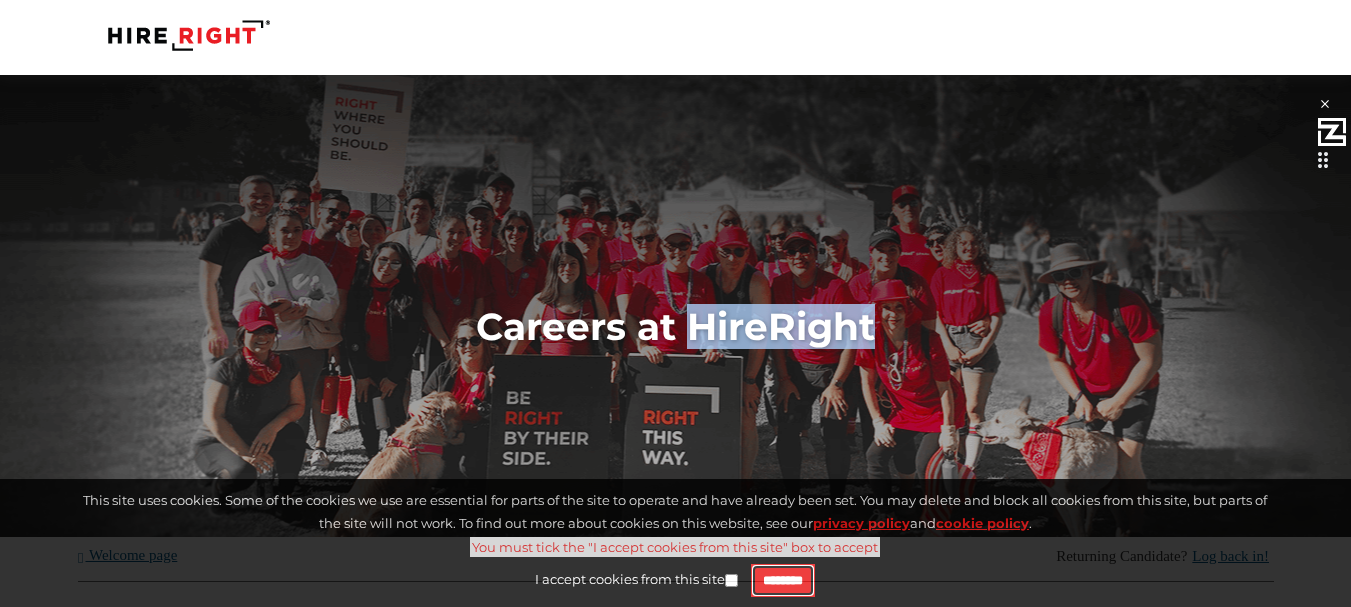 click on "********" at bounding box center [783, 581] 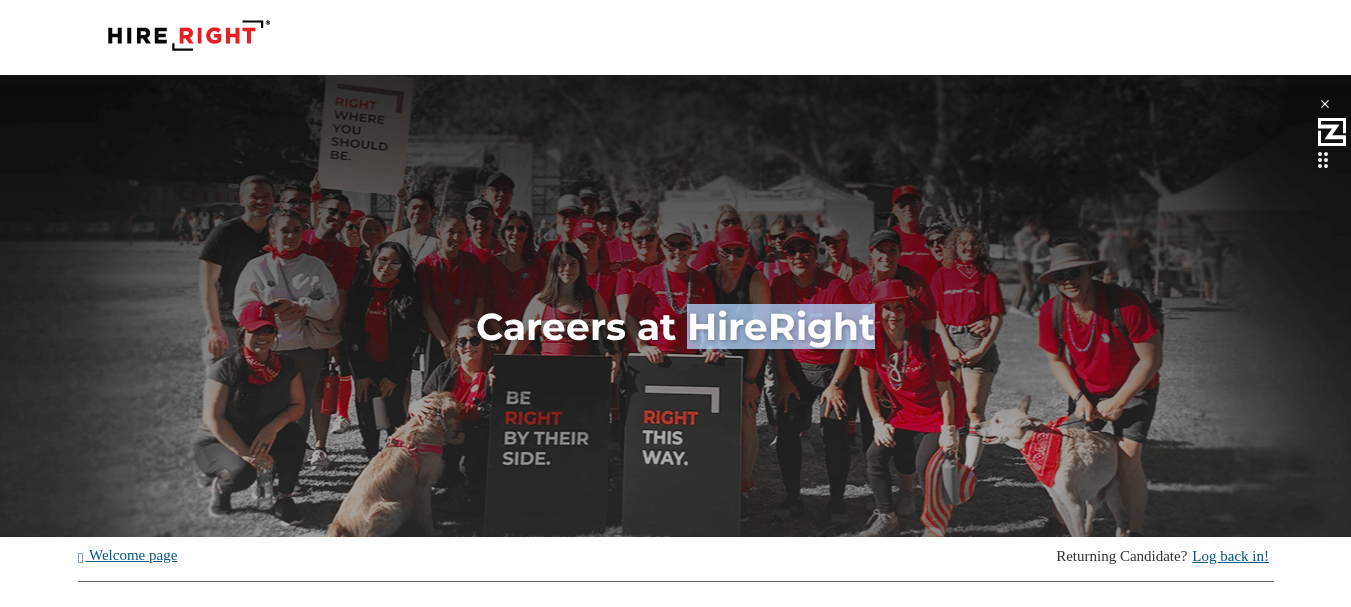 scroll, scrollTop: 21, scrollLeft: 0, axis: vertical 